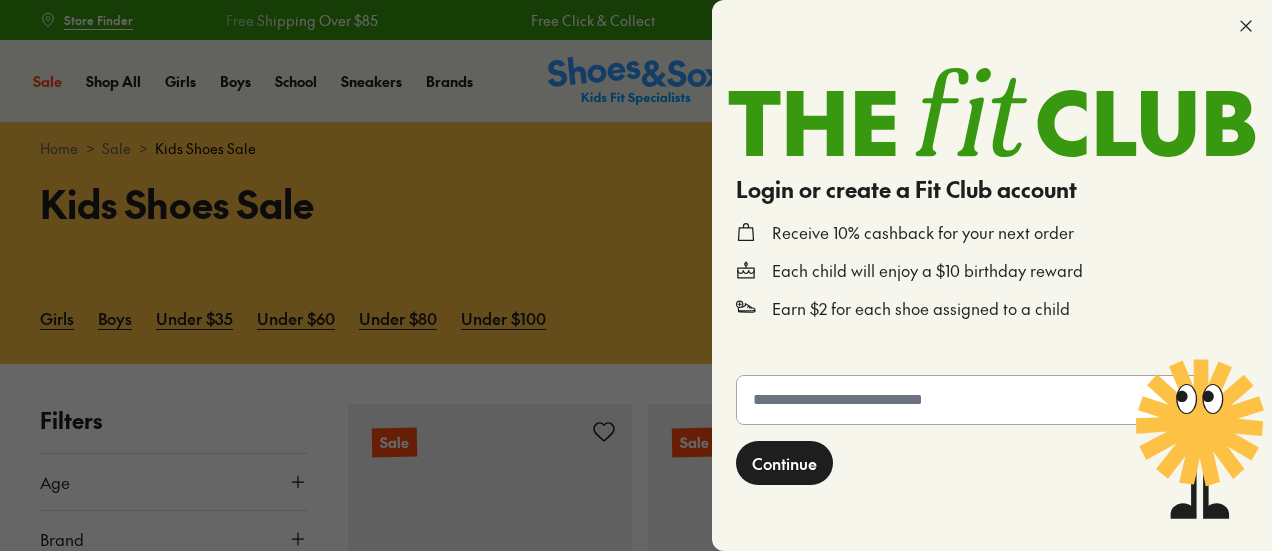 click on "Continue" 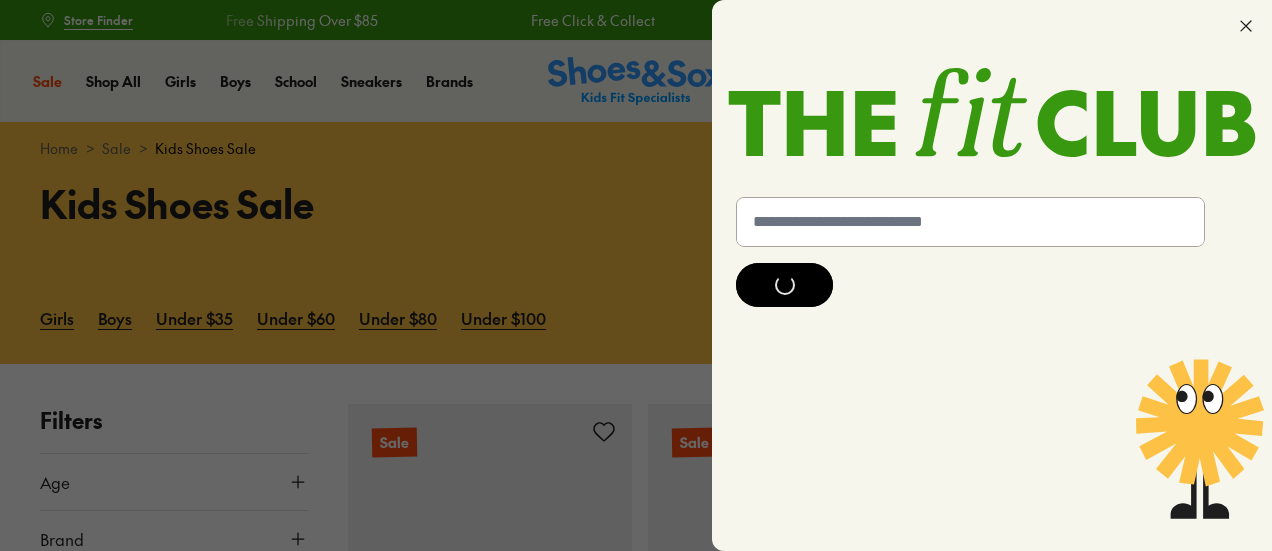scroll, scrollTop: 0, scrollLeft: 0, axis: both 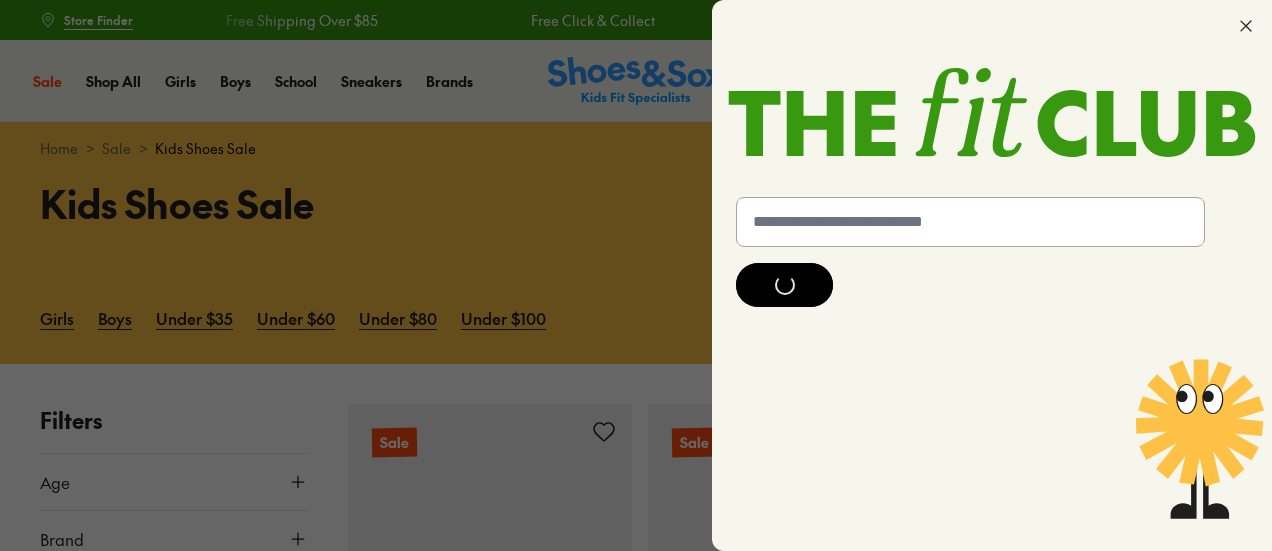 click 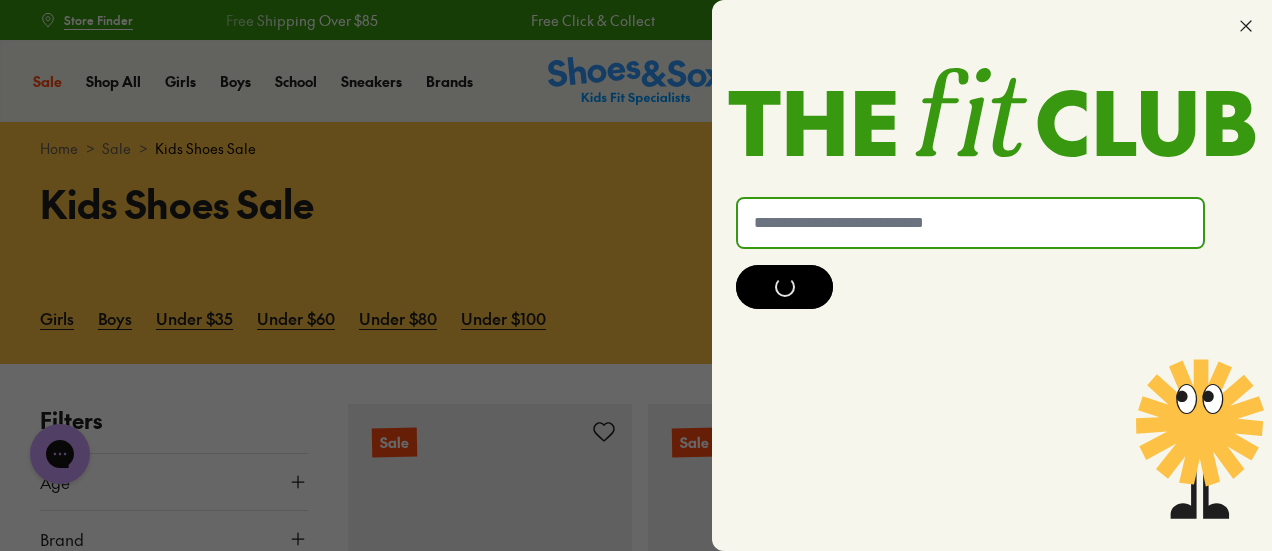 scroll, scrollTop: 0, scrollLeft: 0, axis: both 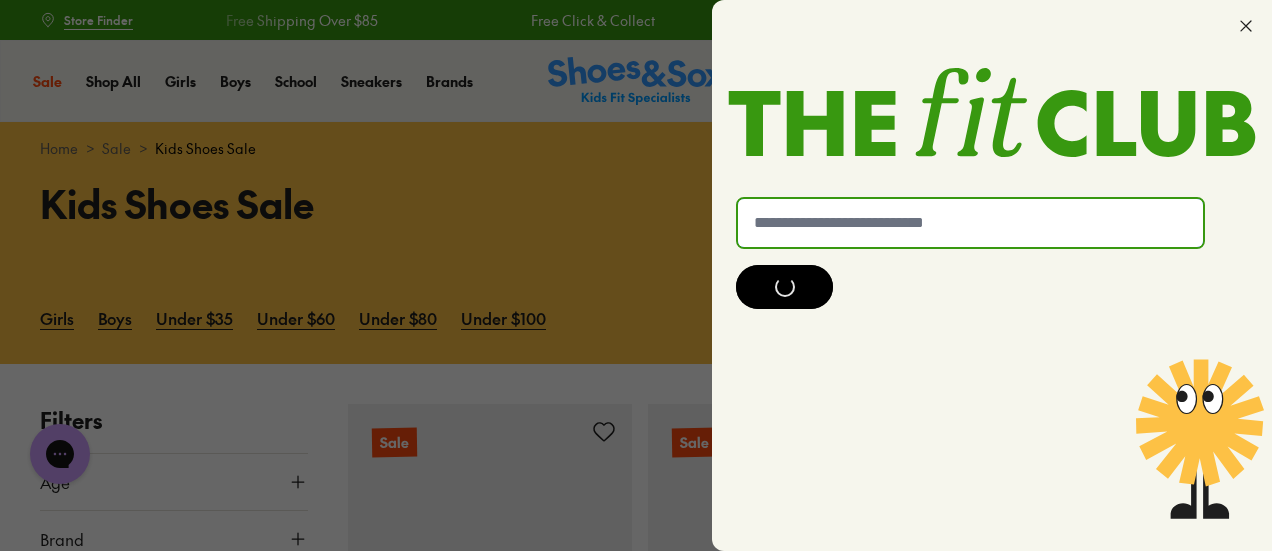 click 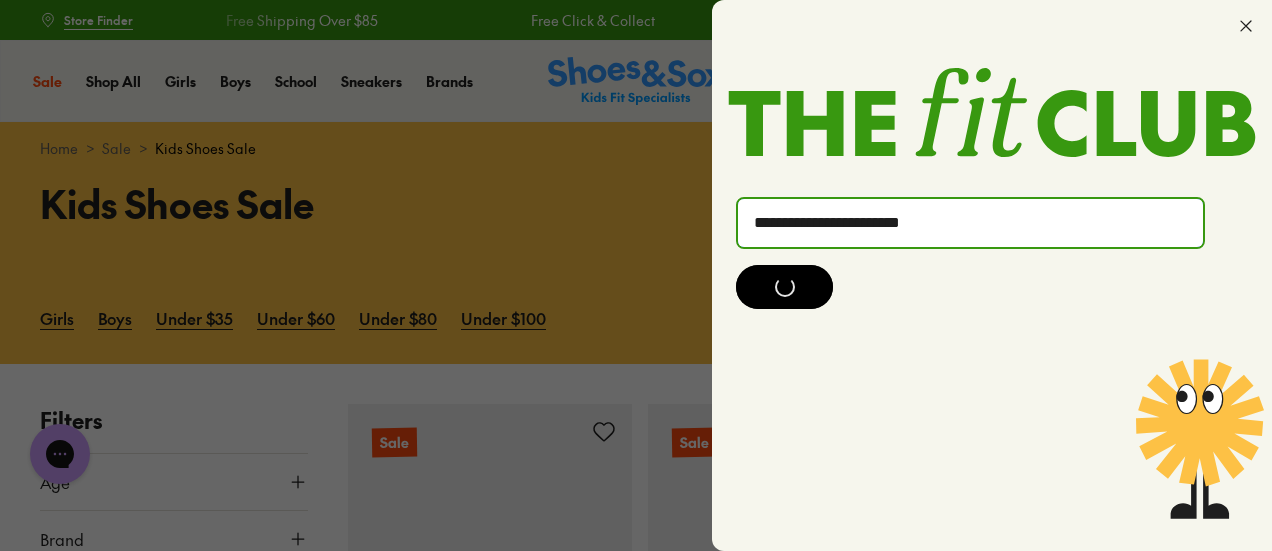 type on "**********" 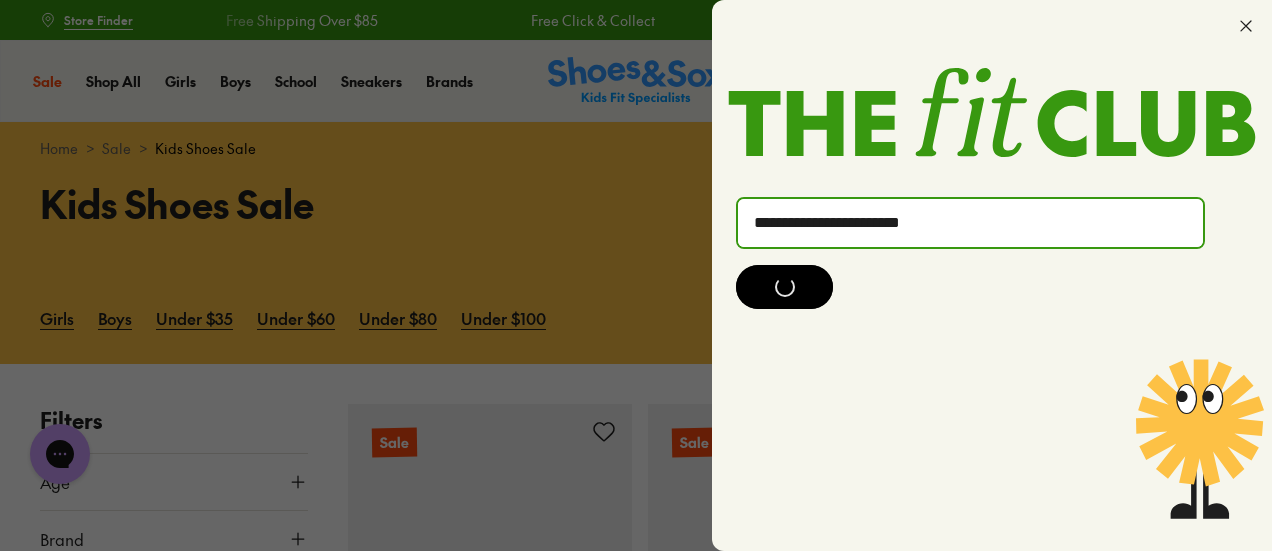 click 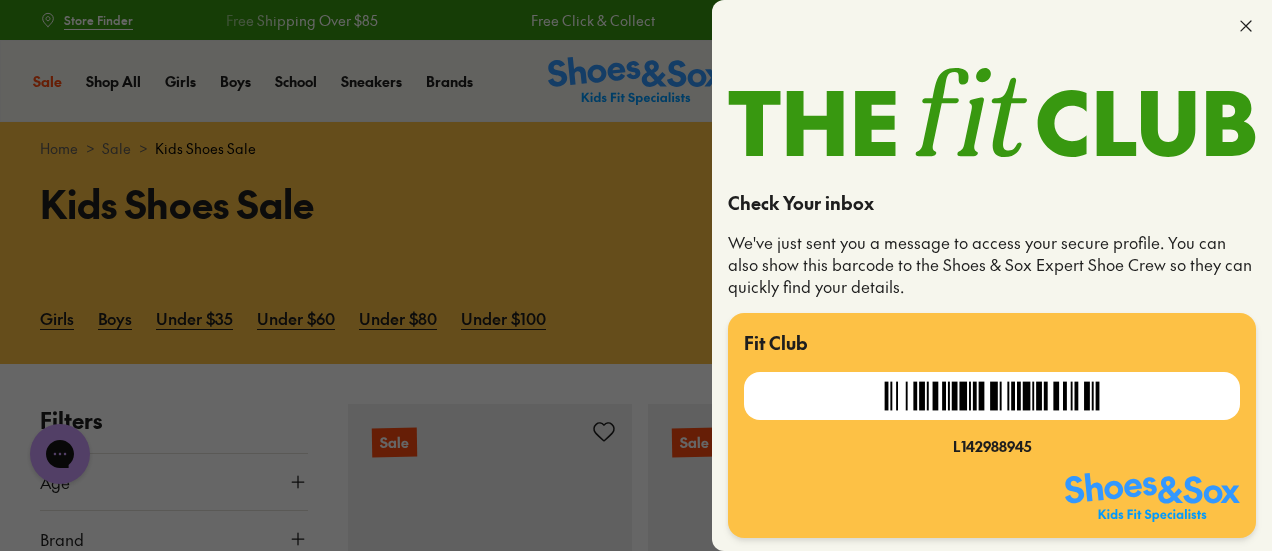 click 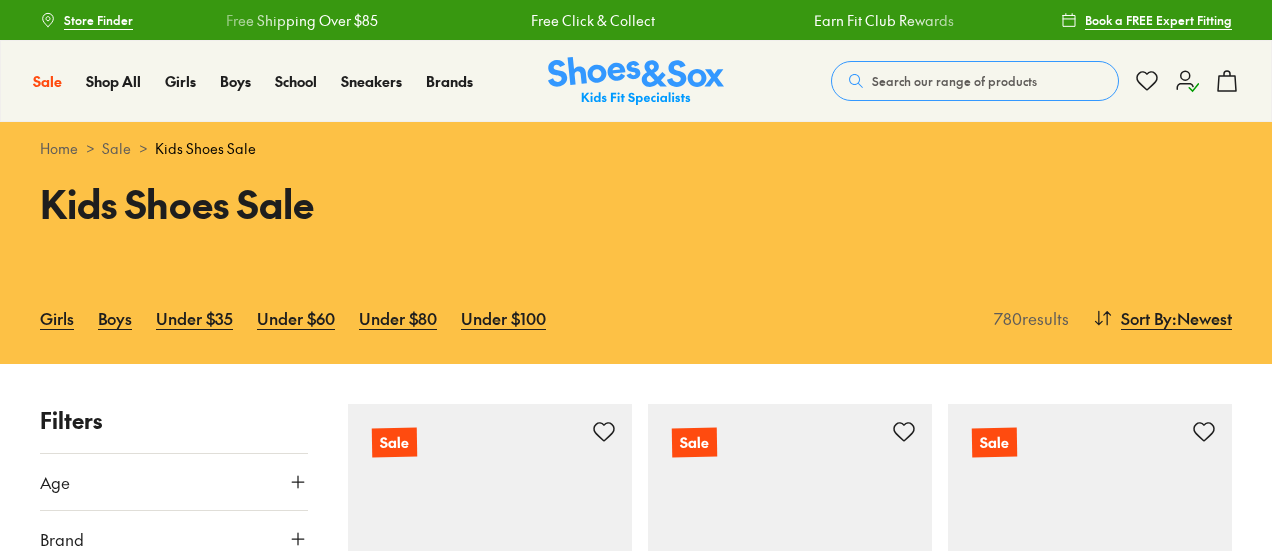 scroll, scrollTop: 0, scrollLeft: 0, axis: both 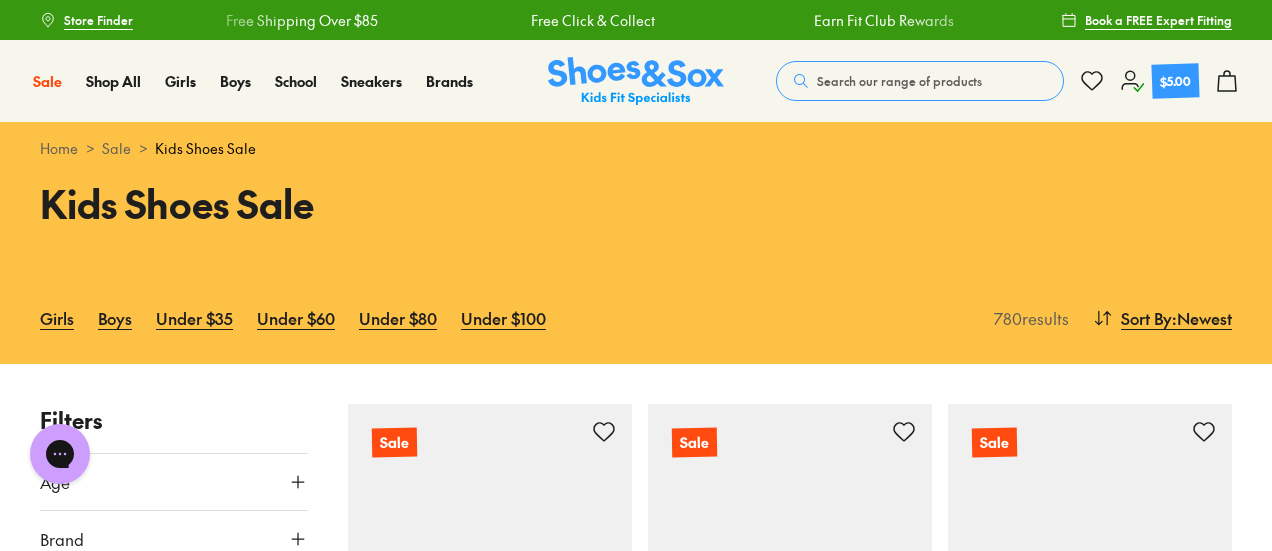 click on "Search our range of products" at bounding box center (899, 81) 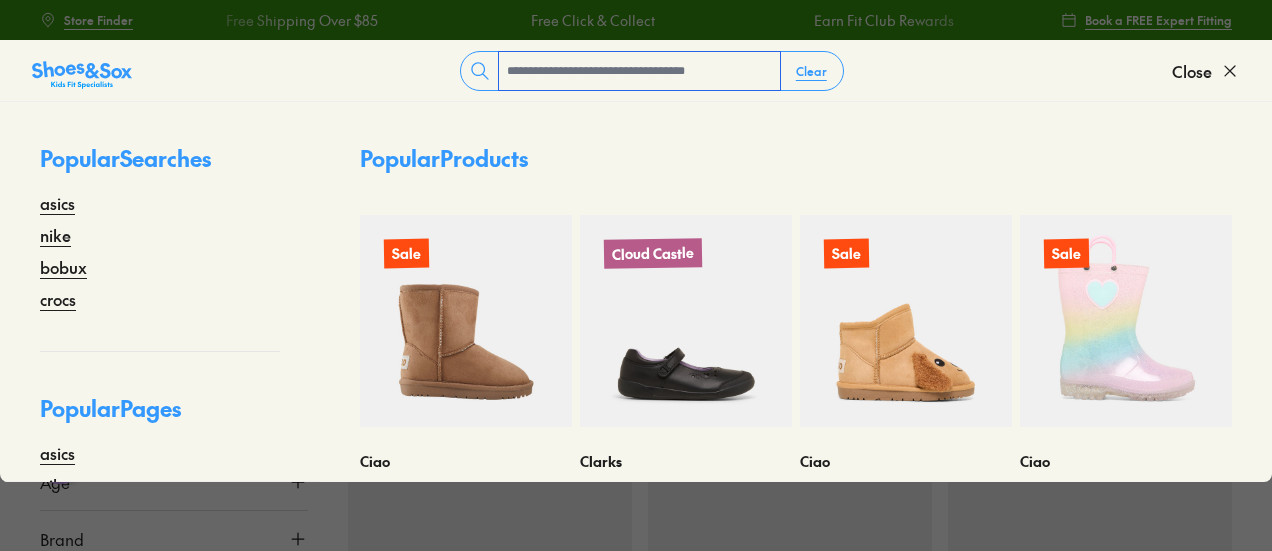 click at bounding box center [639, 71] 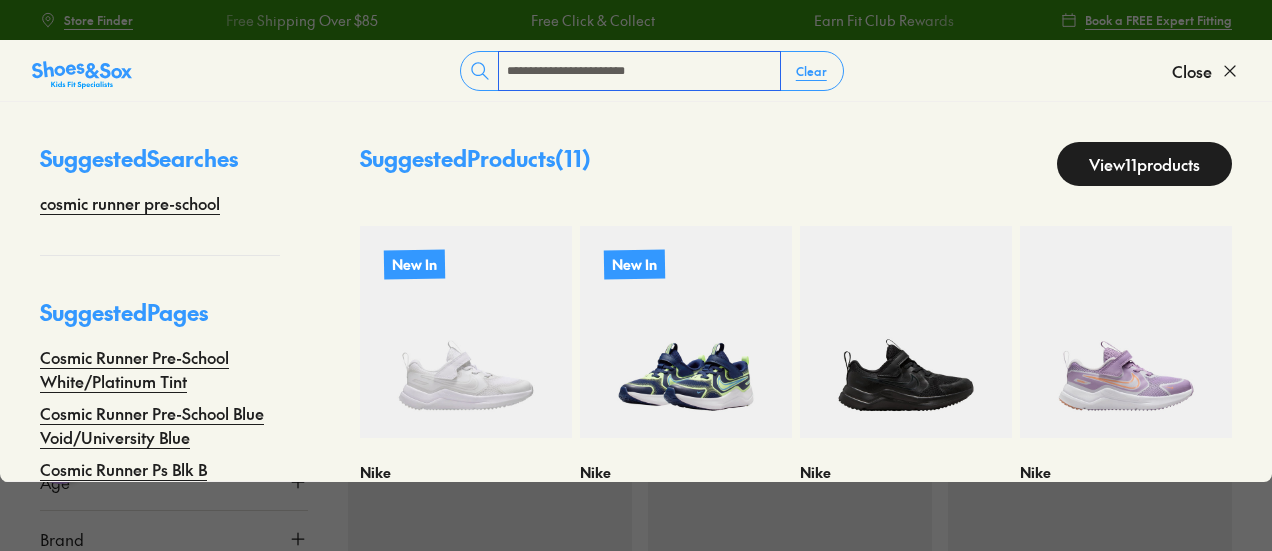 type on "**********" 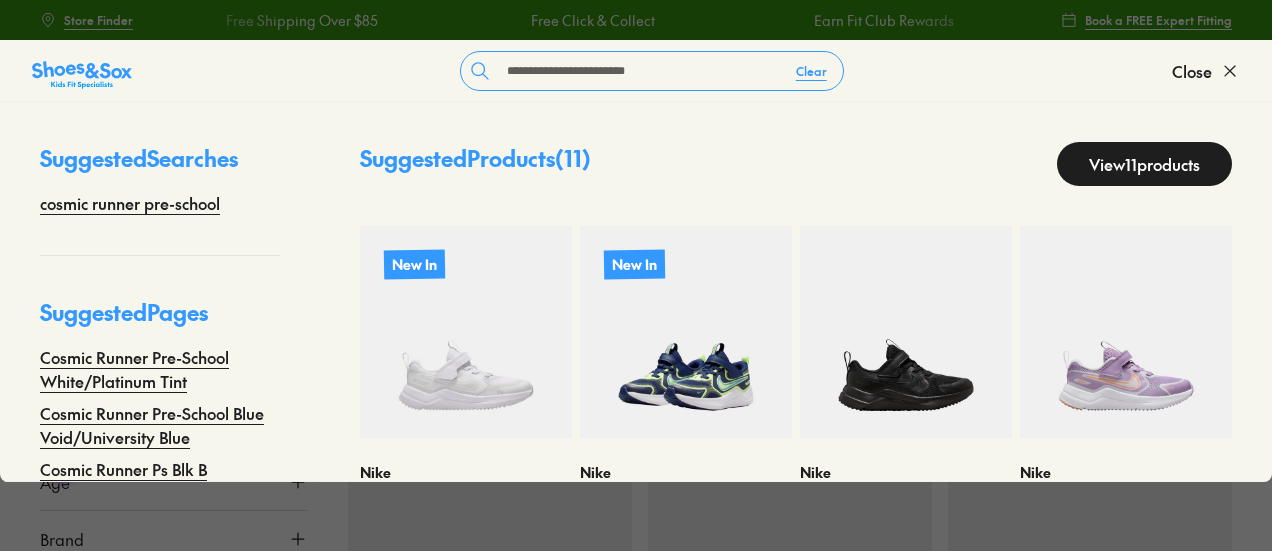 click at bounding box center (686, 332) 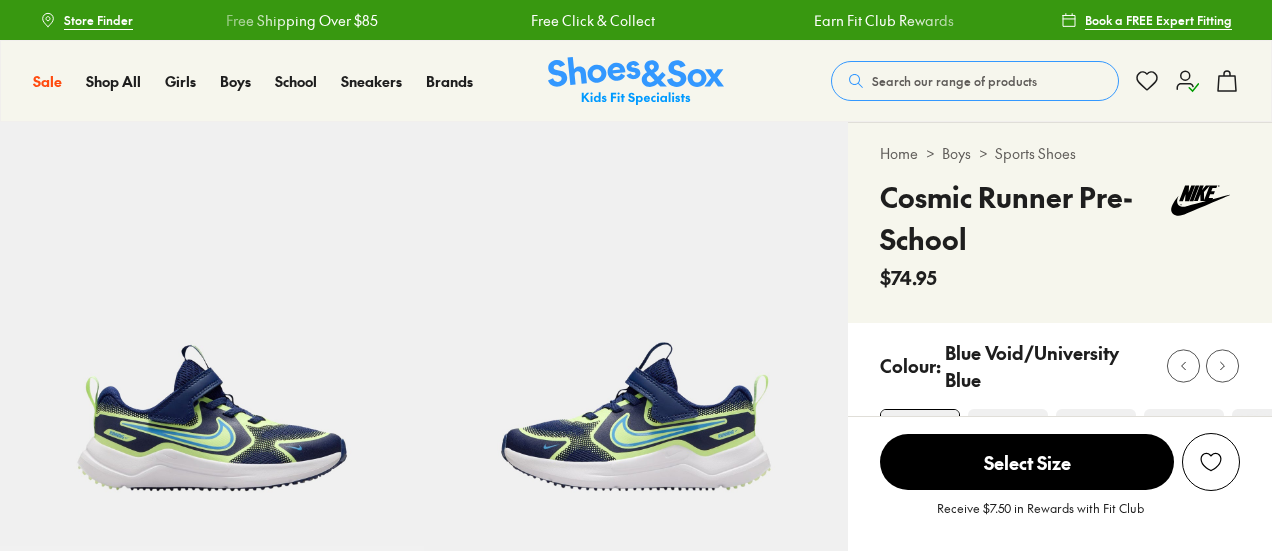 scroll, scrollTop: 300, scrollLeft: 0, axis: vertical 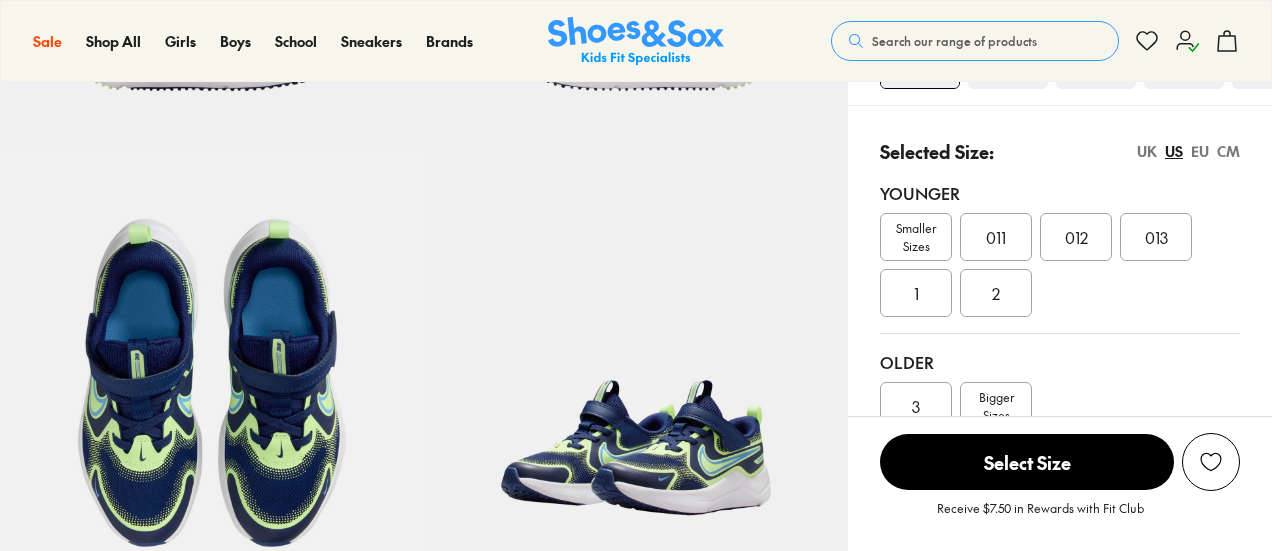 select on "*" 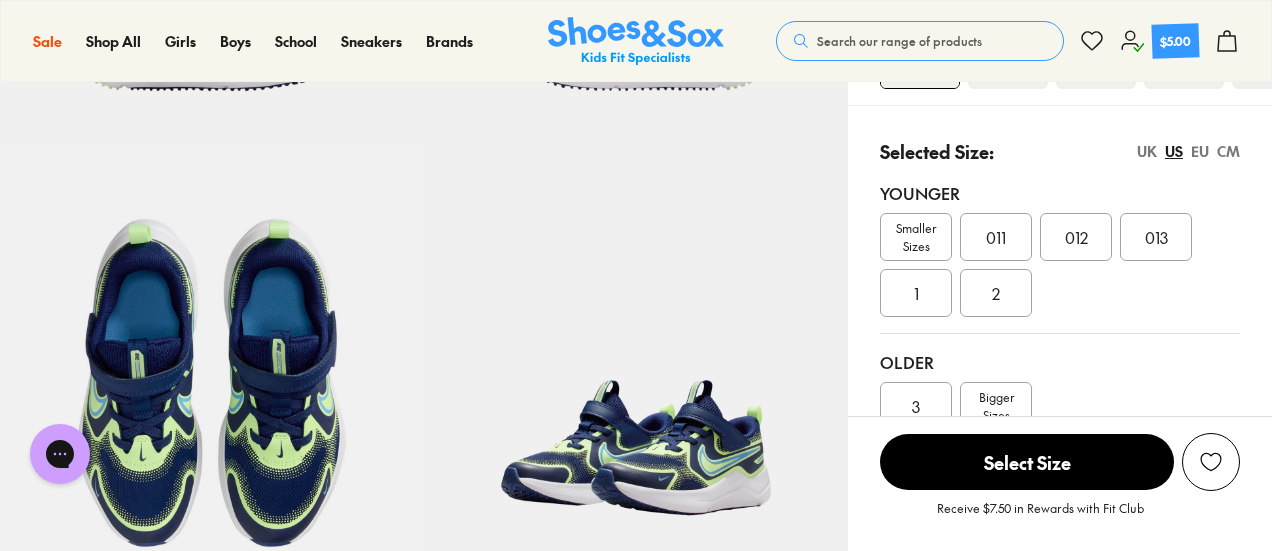 scroll, scrollTop: 0, scrollLeft: 0, axis: both 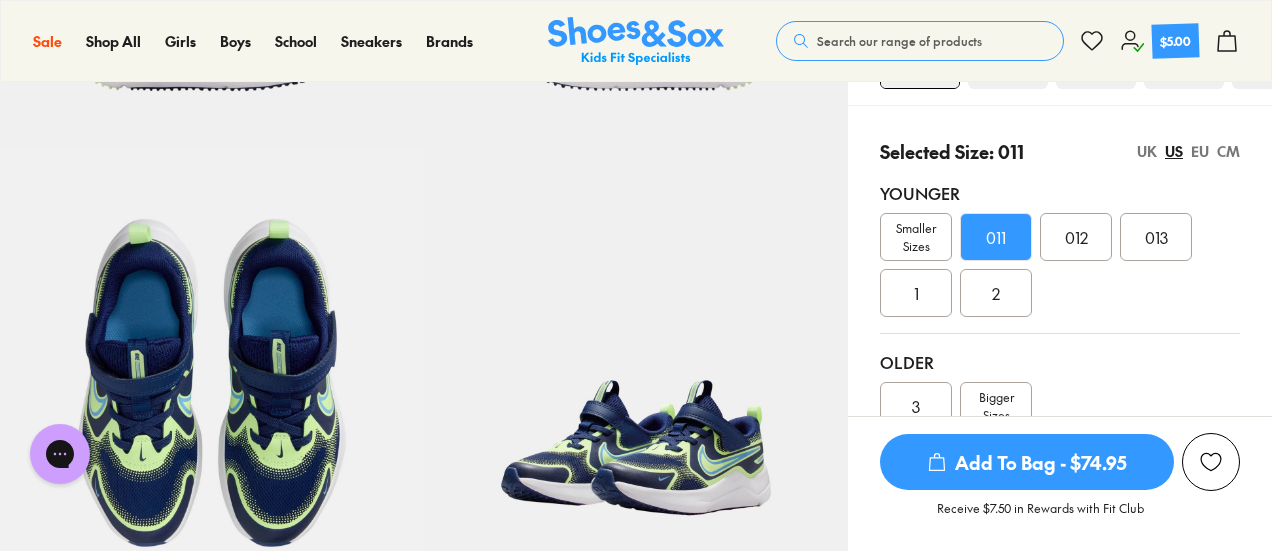 click on "Add To Bag - $74.95" at bounding box center [1027, 462] 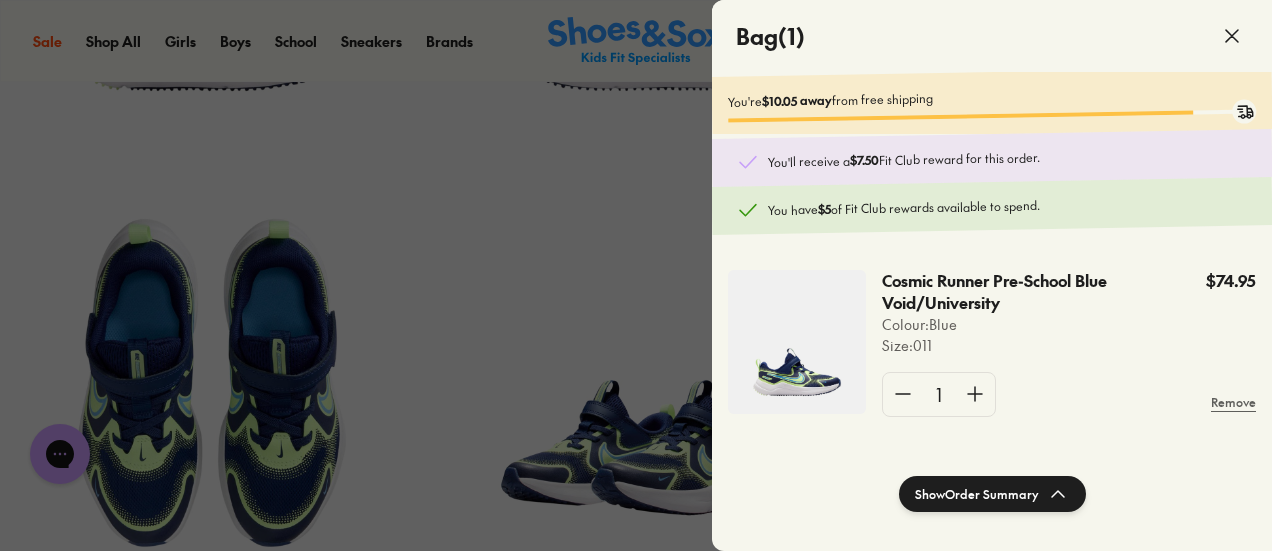 click 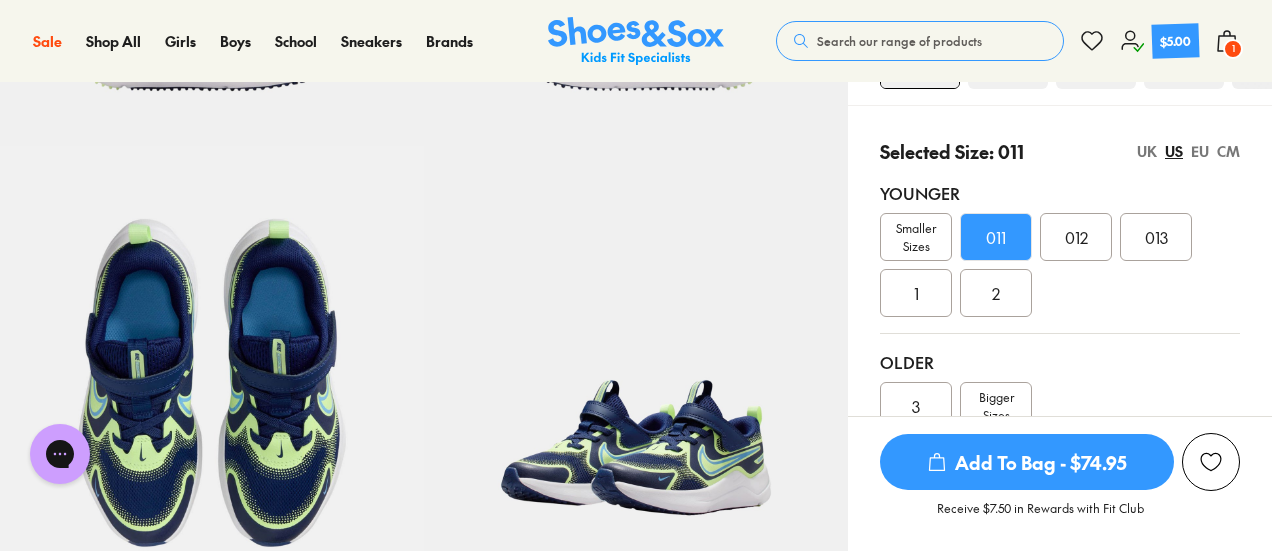 click on "Search our range of products" at bounding box center [899, 41] 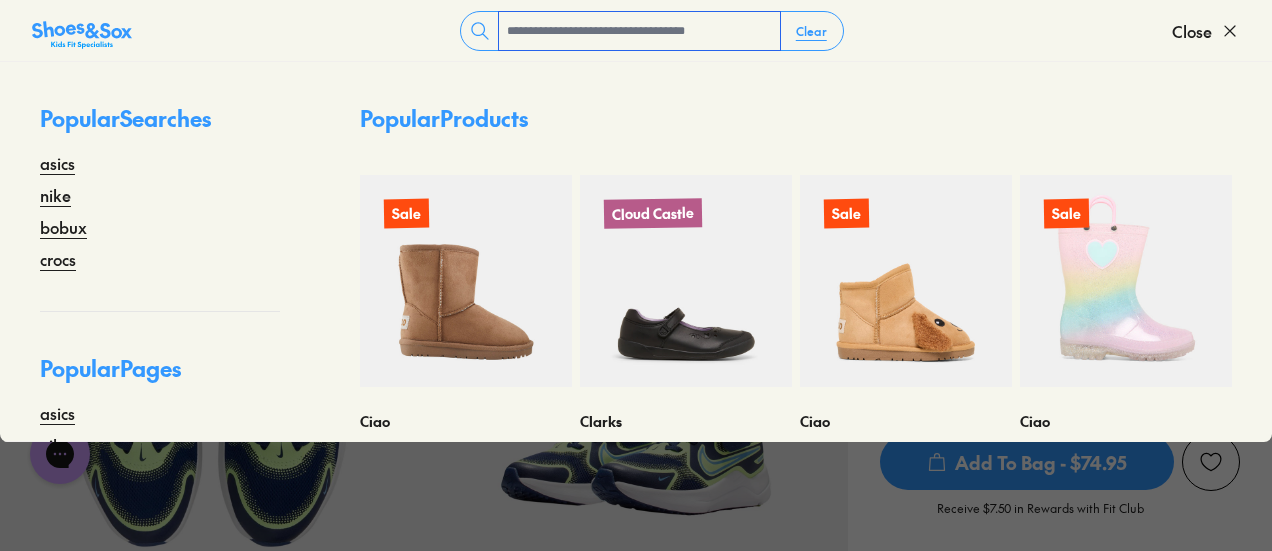click at bounding box center [639, 31] 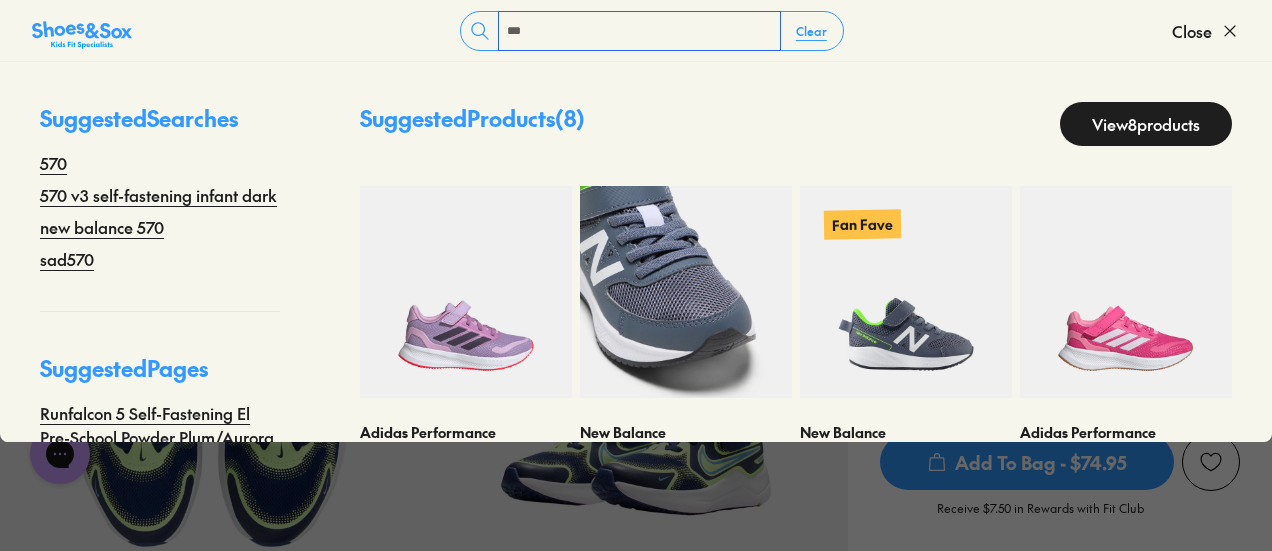 type on "***" 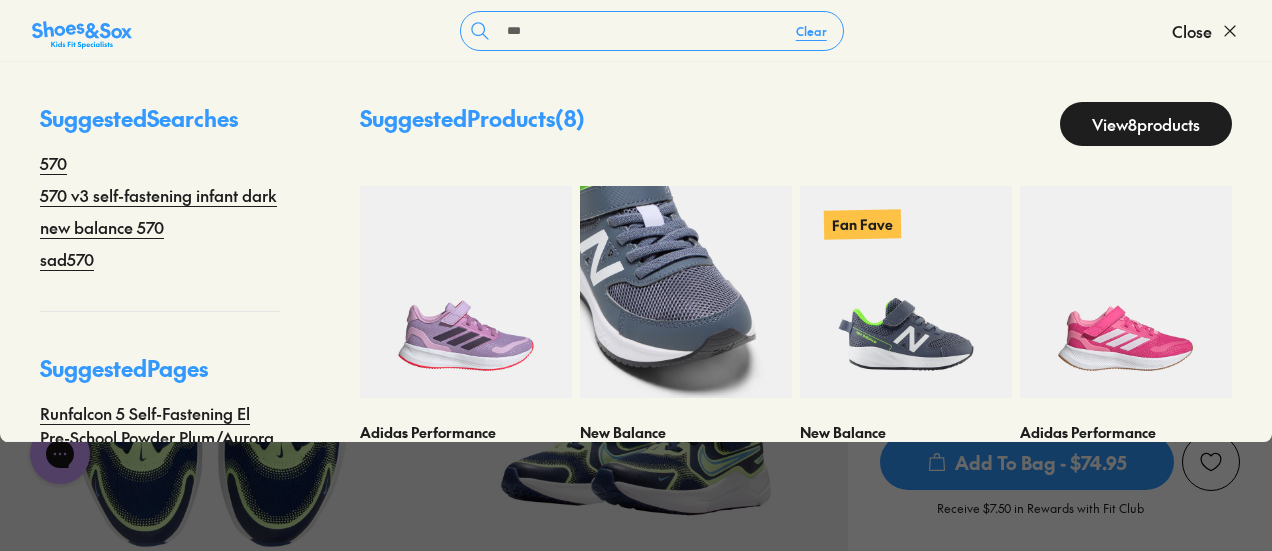 click at bounding box center [686, 292] 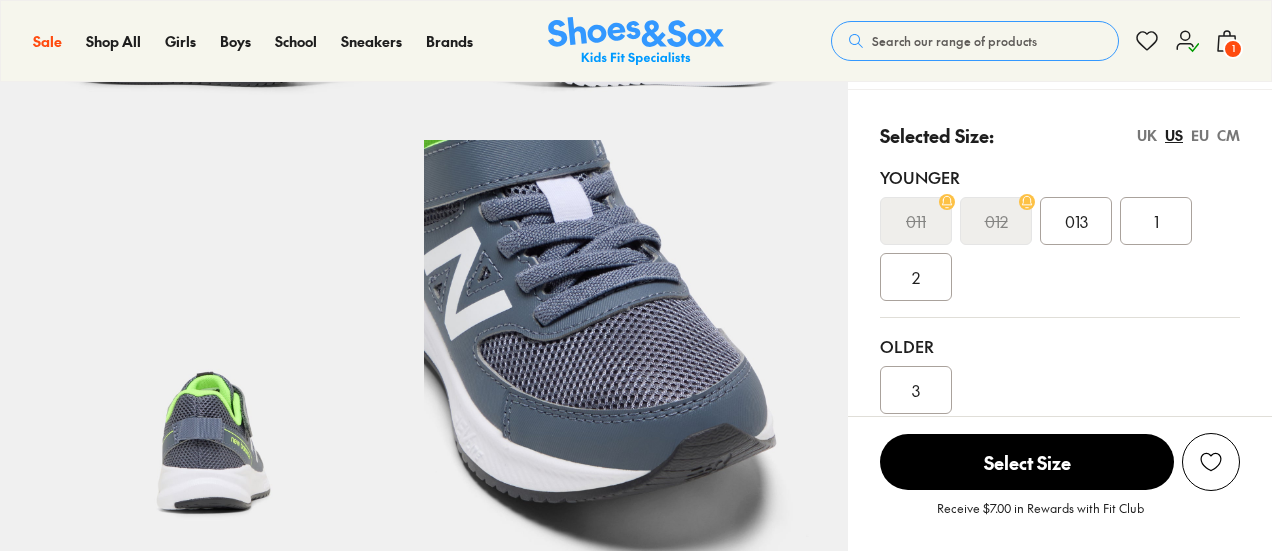 scroll, scrollTop: 500, scrollLeft: 0, axis: vertical 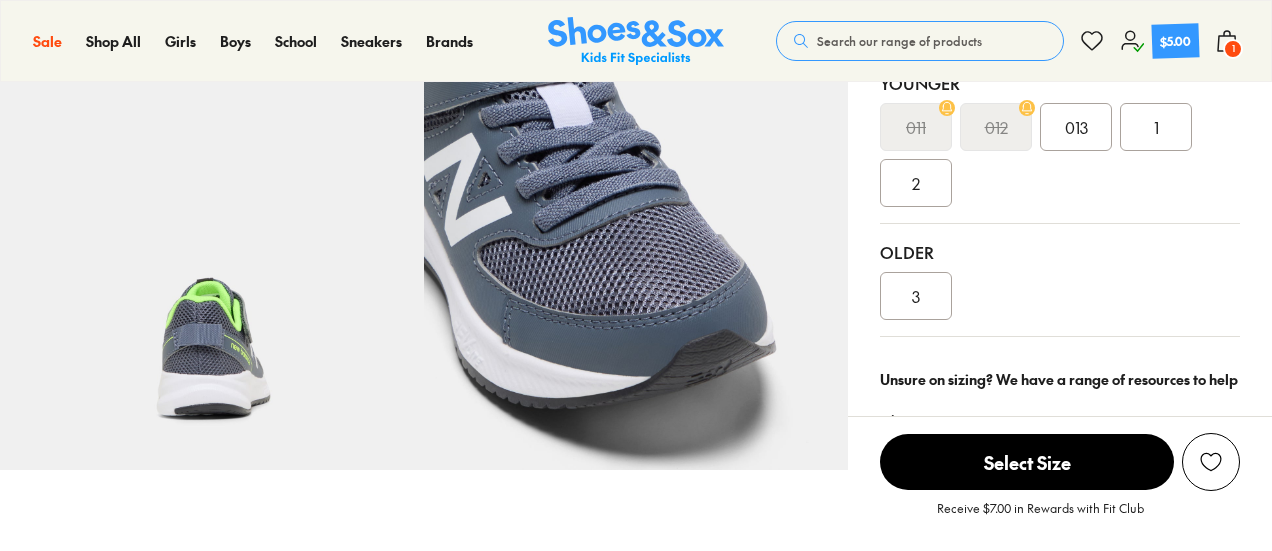 select on "*" 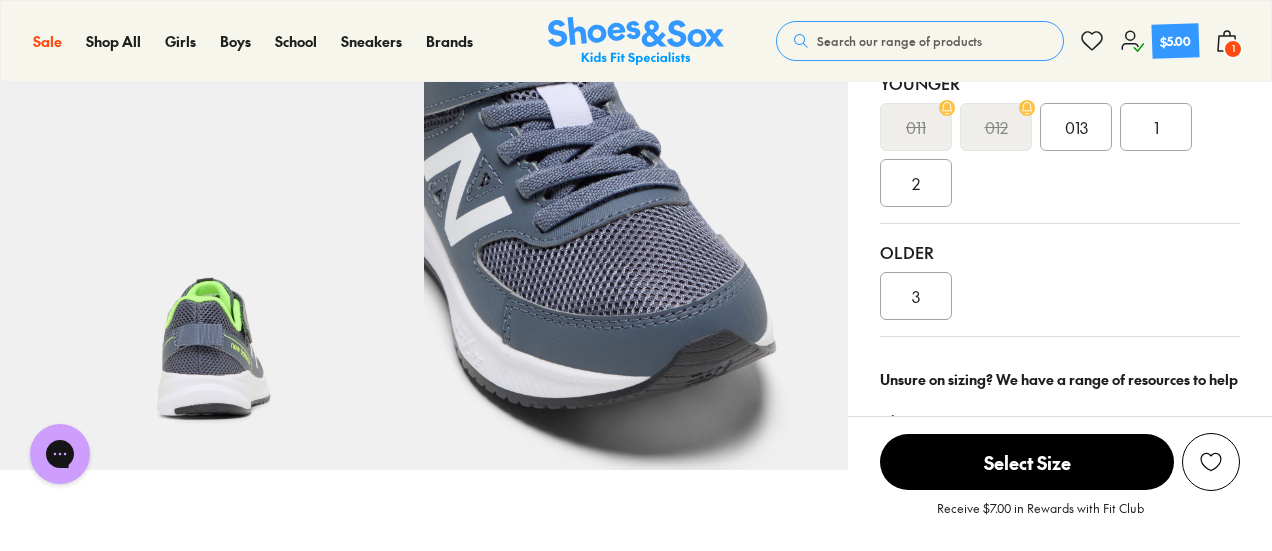 click on "013" at bounding box center (1076, 127) 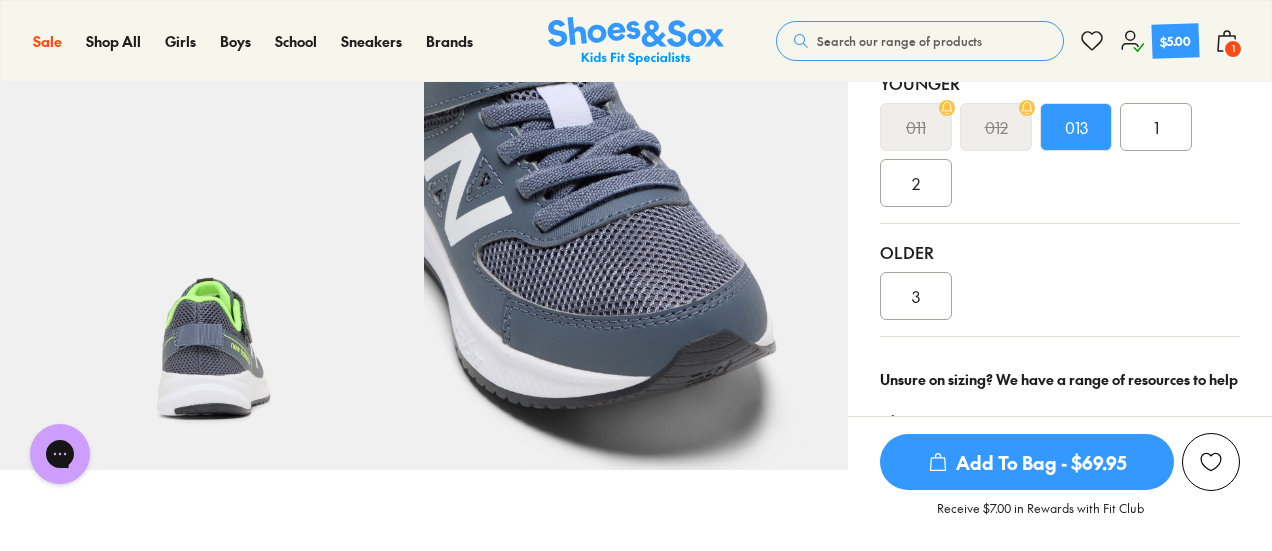 scroll, scrollTop: 0, scrollLeft: 0, axis: both 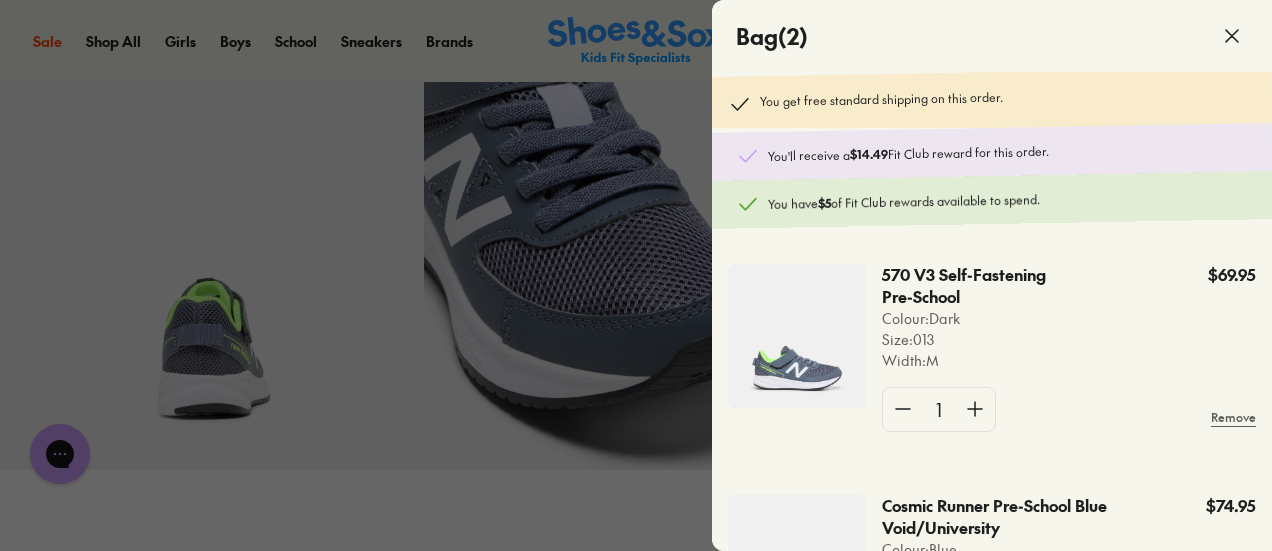 click 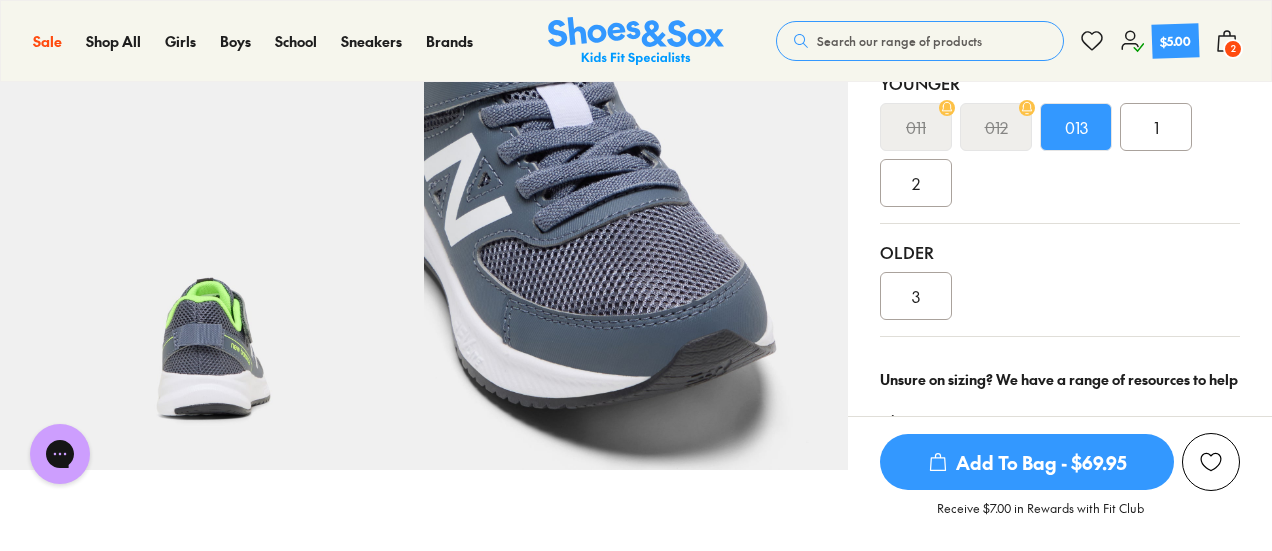 scroll, scrollTop: 0, scrollLeft: 0, axis: both 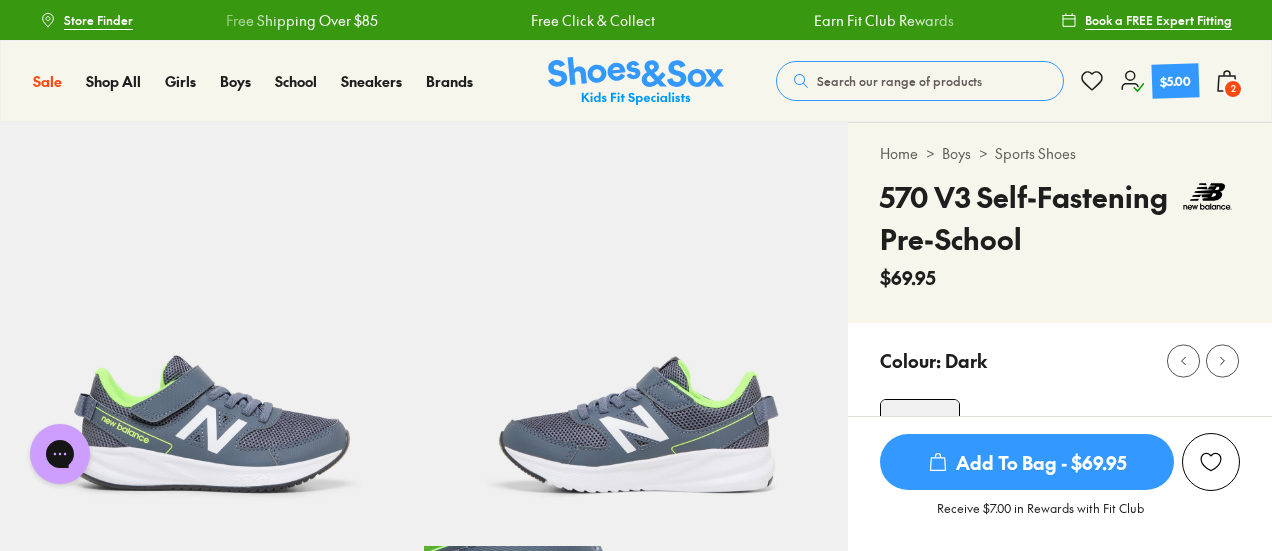 click 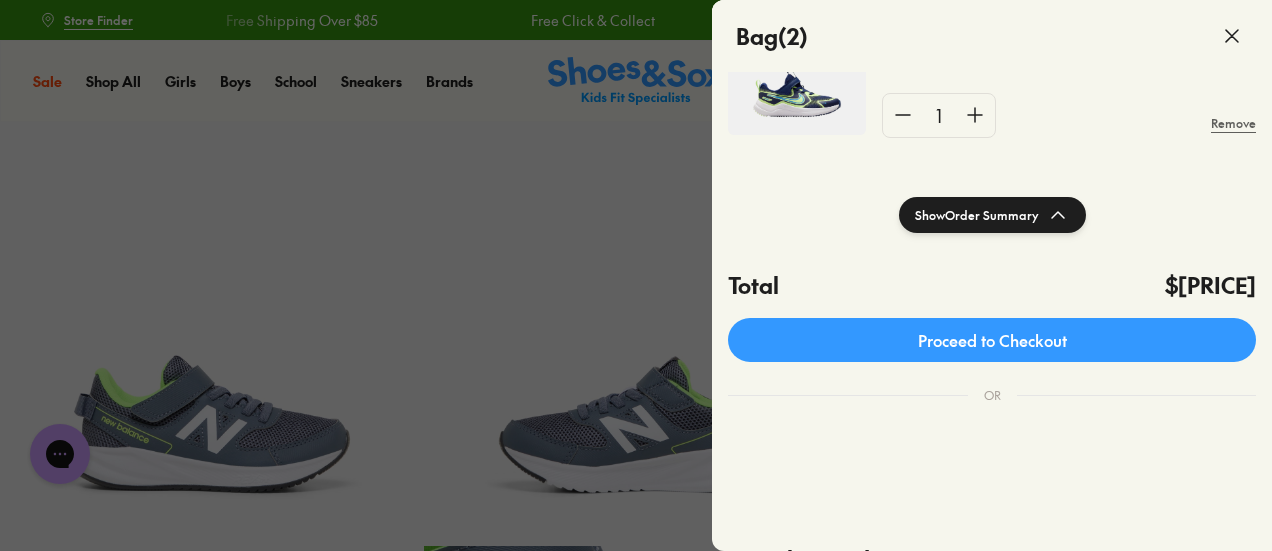 scroll, scrollTop: 800, scrollLeft: 0, axis: vertical 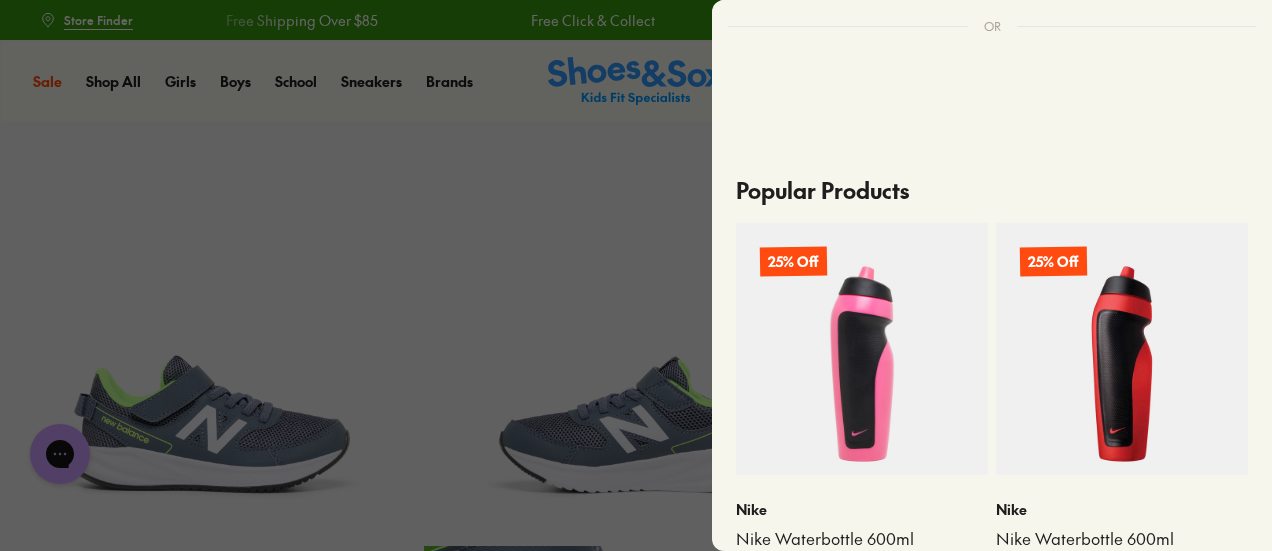 click at bounding box center (636, 3936) 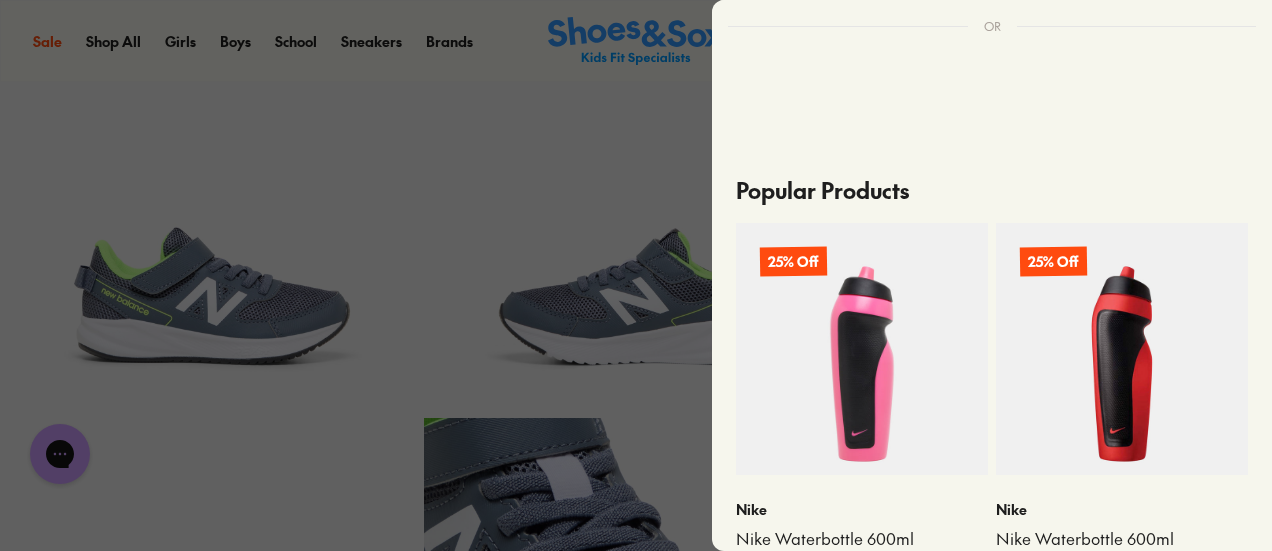 scroll, scrollTop: 300, scrollLeft: 0, axis: vertical 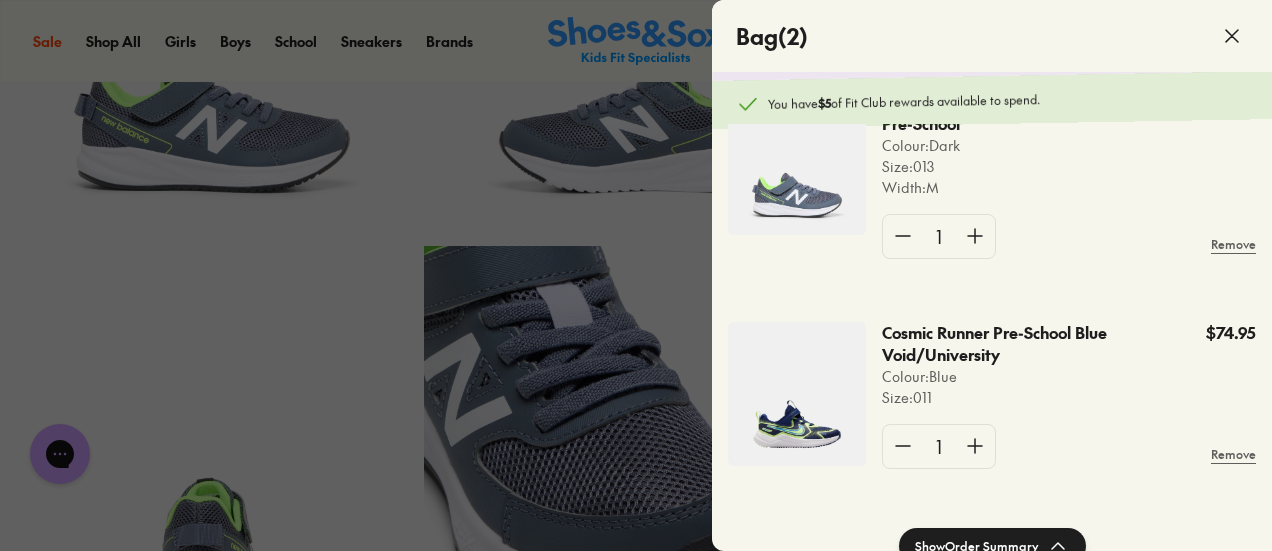 click at bounding box center (636, 3636) 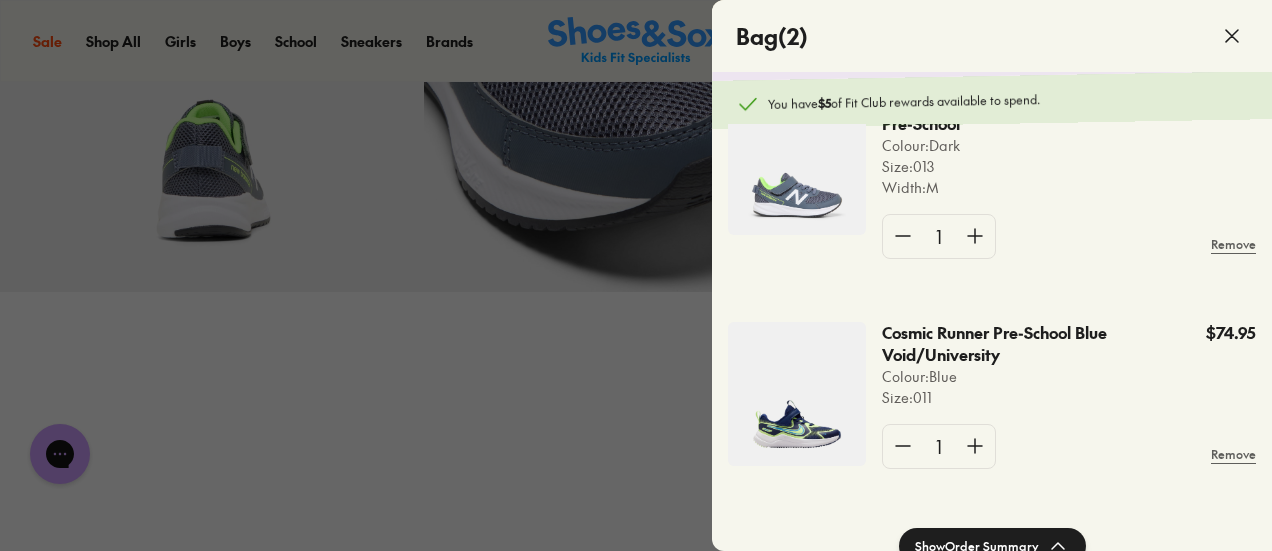 scroll, scrollTop: 600, scrollLeft: 0, axis: vertical 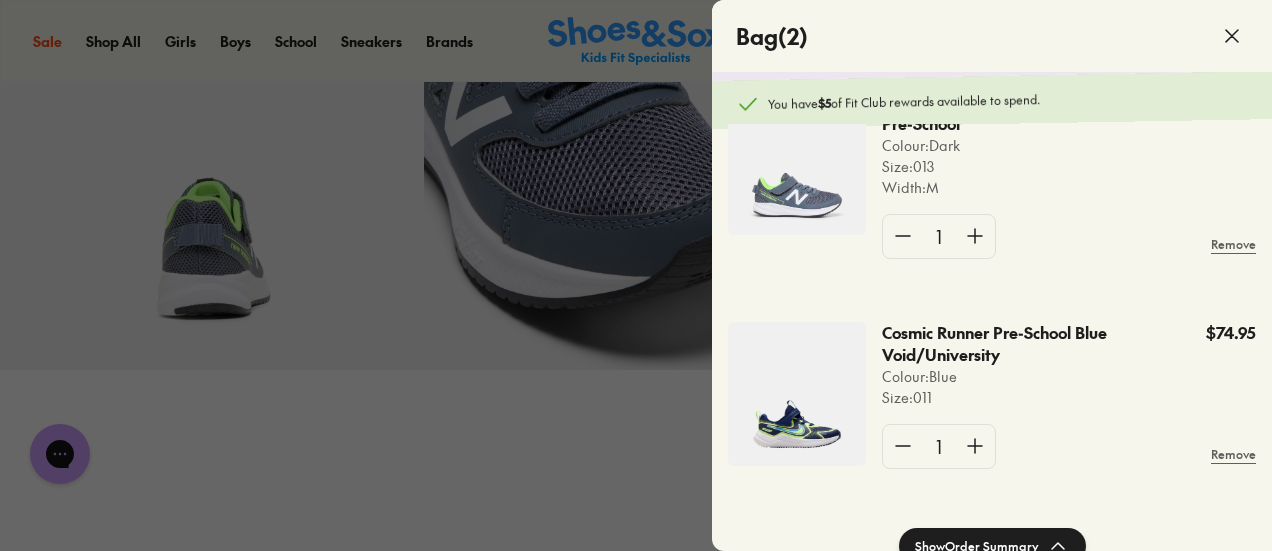 drag, startPoint x: 1164, startPoint y: 531, endPoint x: 1164, endPoint y: 452, distance: 79 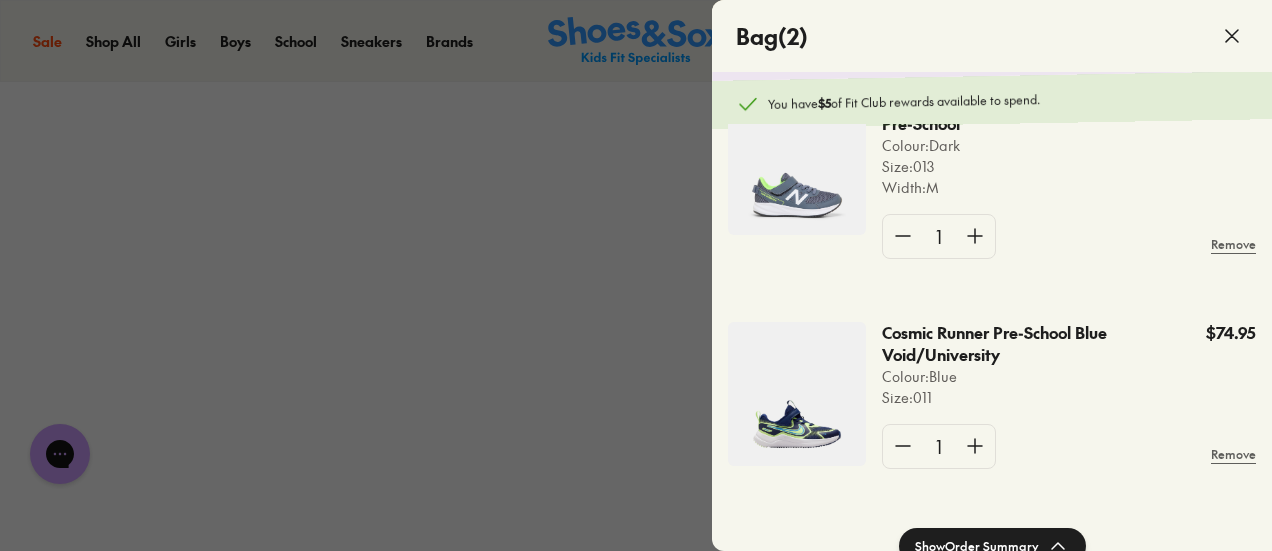 scroll, scrollTop: 2600, scrollLeft: 0, axis: vertical 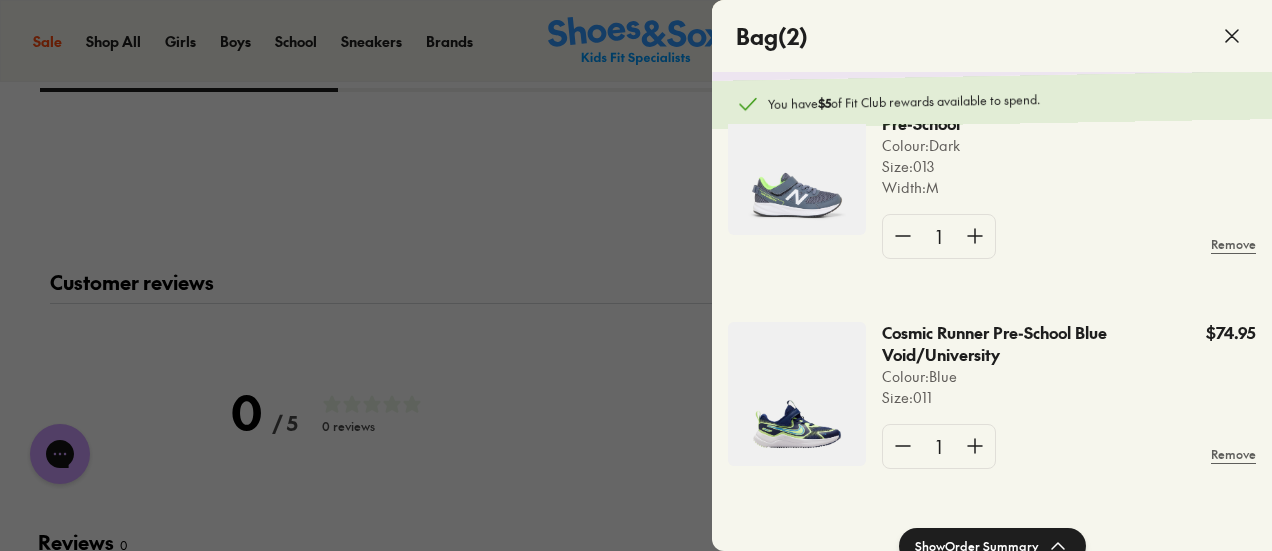 click at bounding box center (636, 1385) 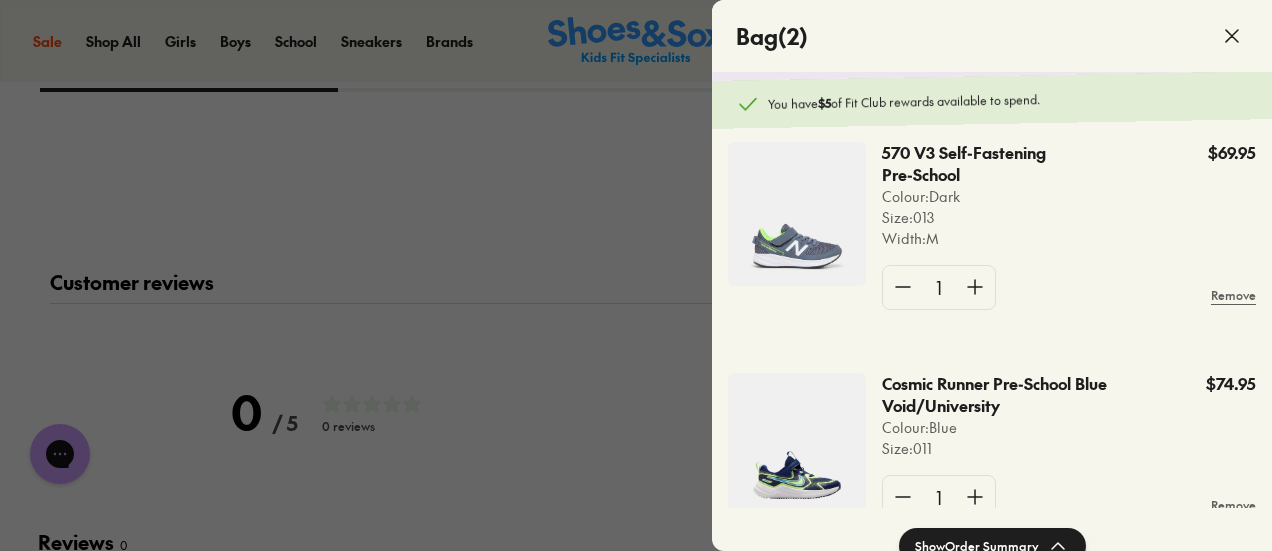 scroll, scrollTop: 0, scrollLeft: 0, axis: both 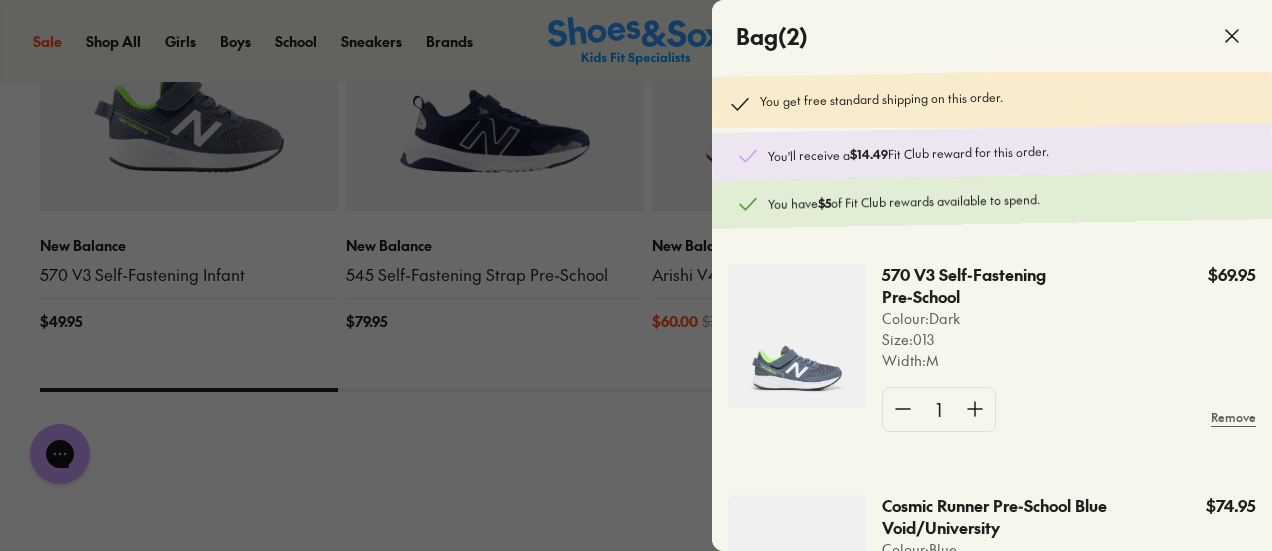 click at bounding box center (636, 1685) 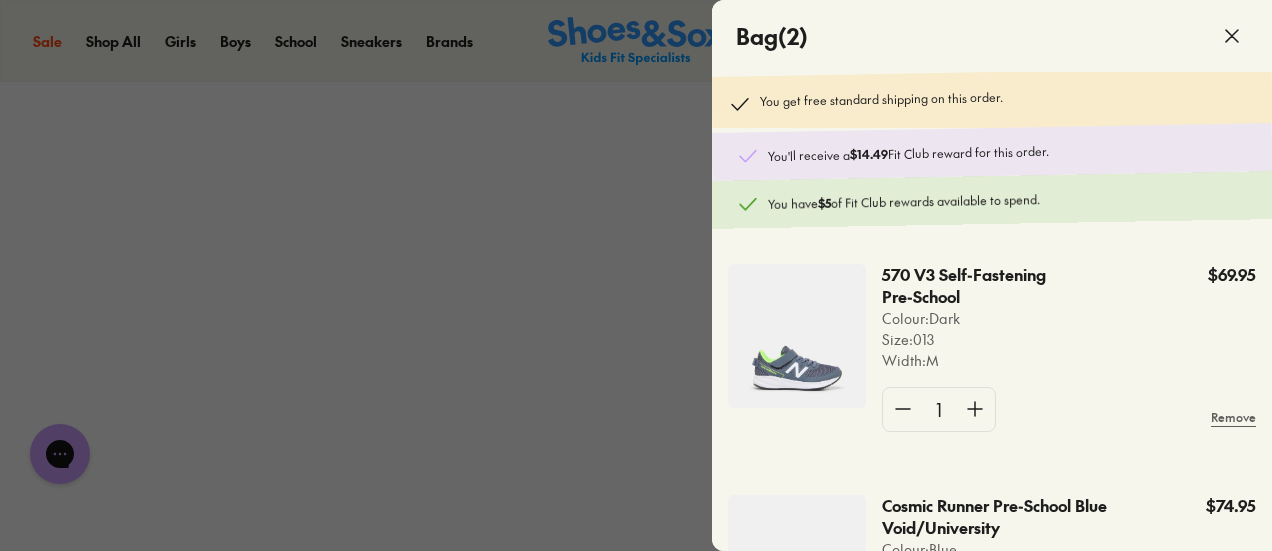 scroll, scrollTop: 1400, scrollLeft: 0, axis: vertical 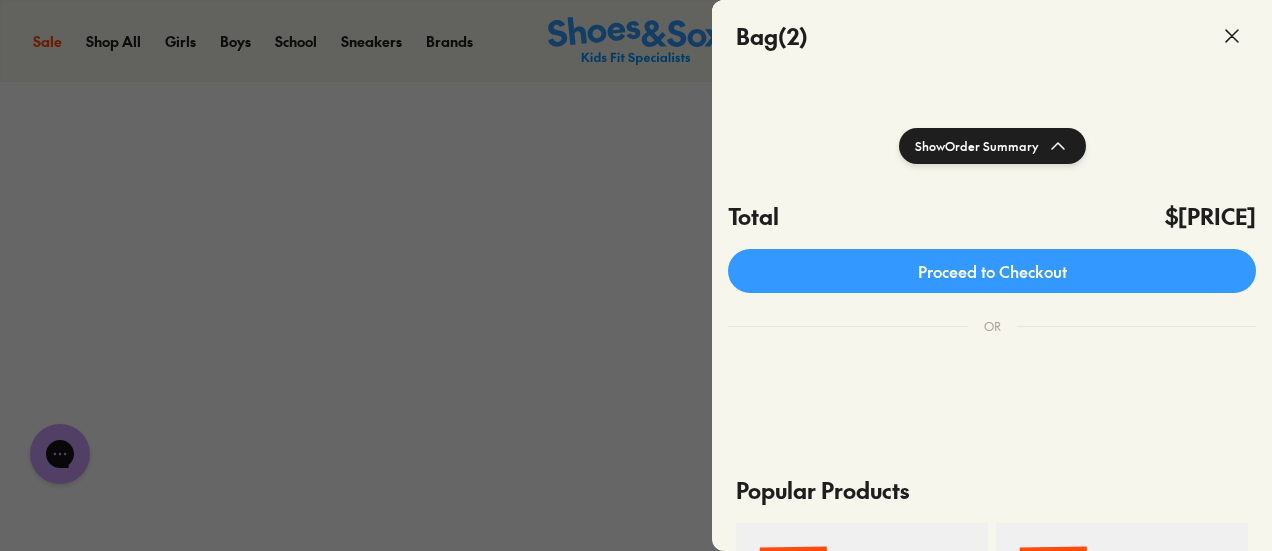 click at bounding box center [636, 2585] 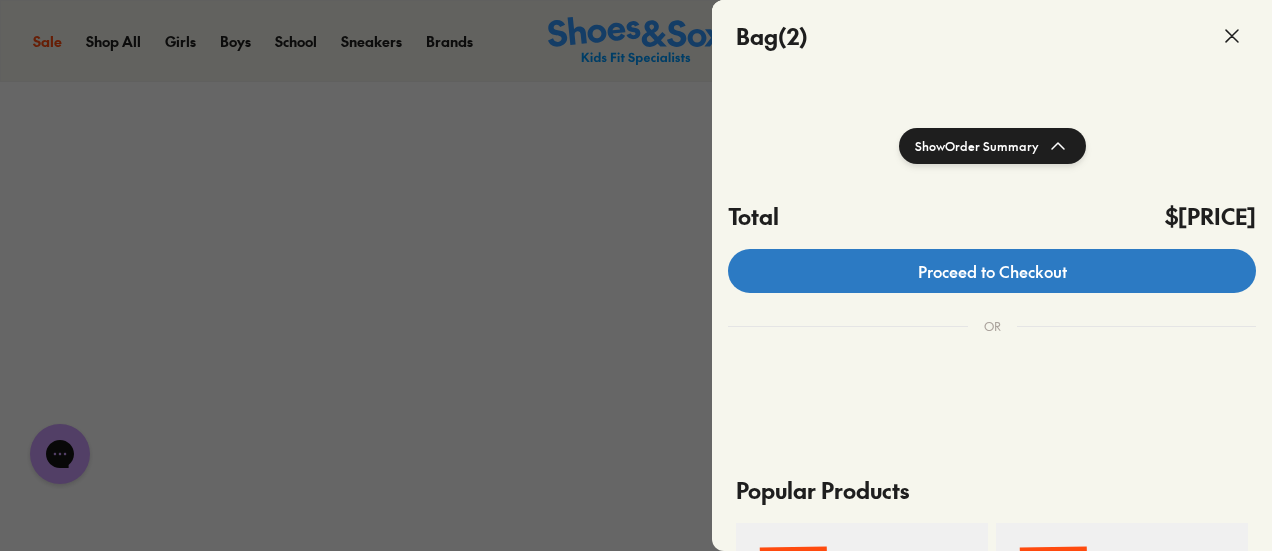 click at bounding box center (636, 2585) 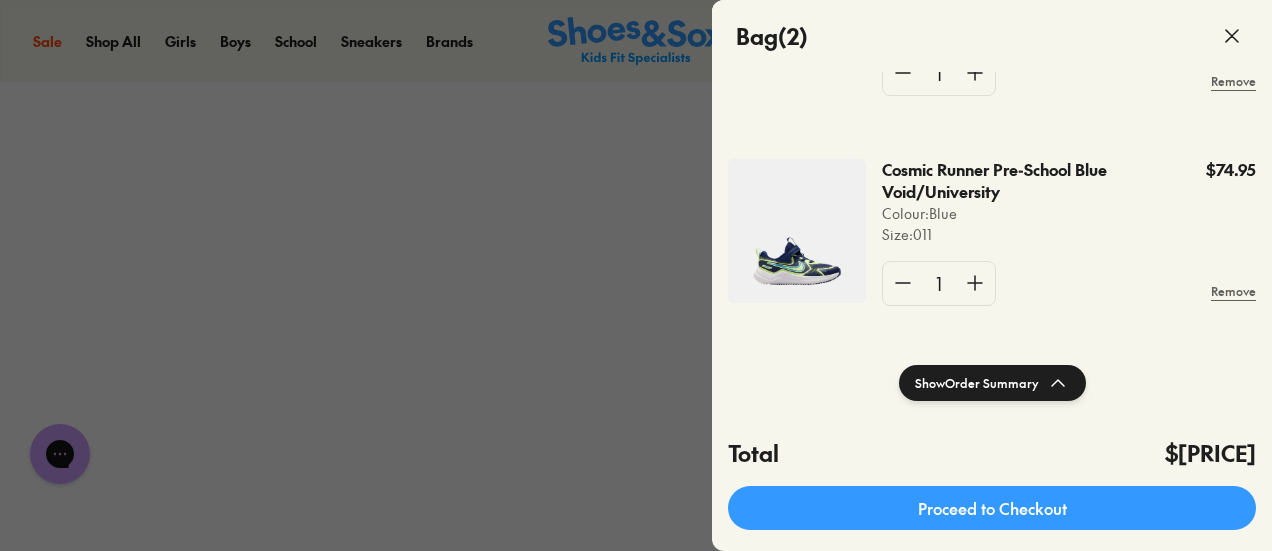 scroll, scrollTop: 200, scrollLeft: 0, axis: vertical 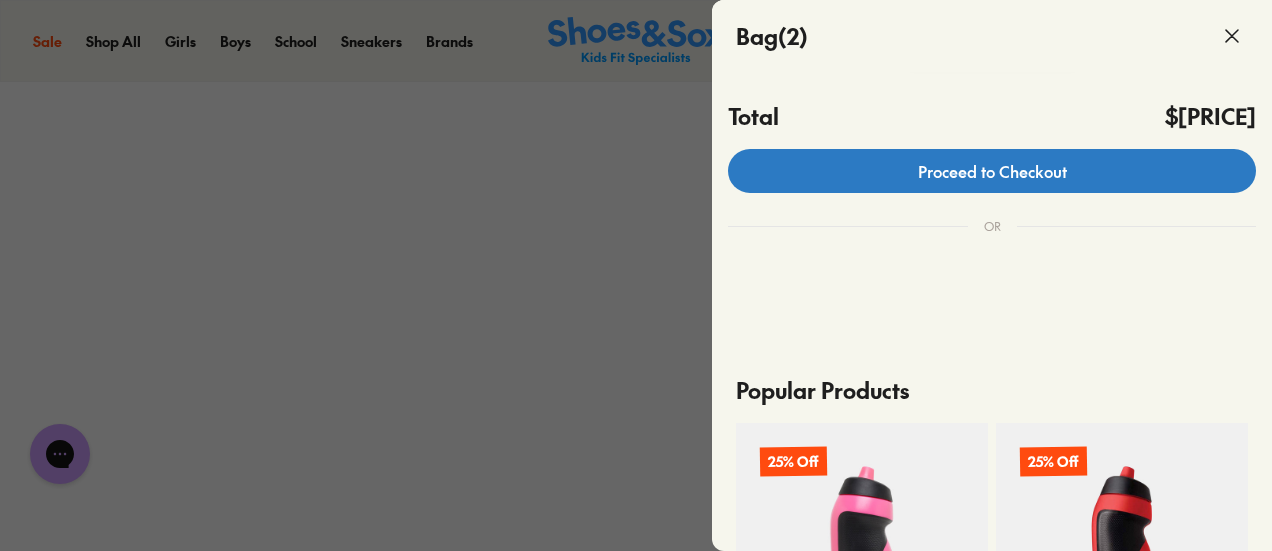 click on "Proceed to Checkout" 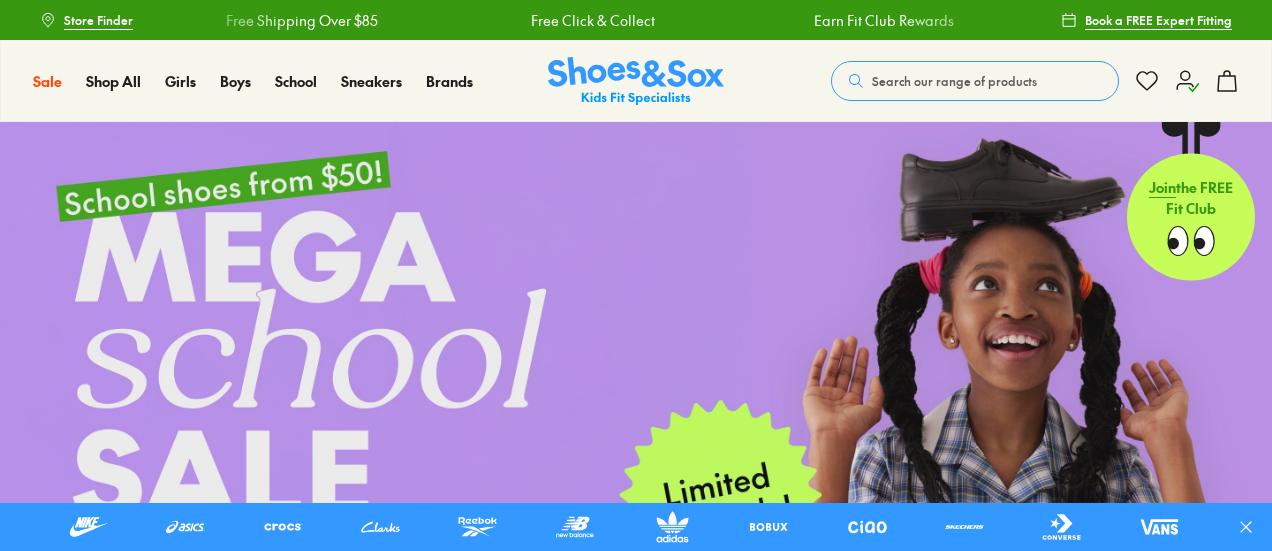 scroll, scrollTop: 0, scrollLeft: 0, axis: both 